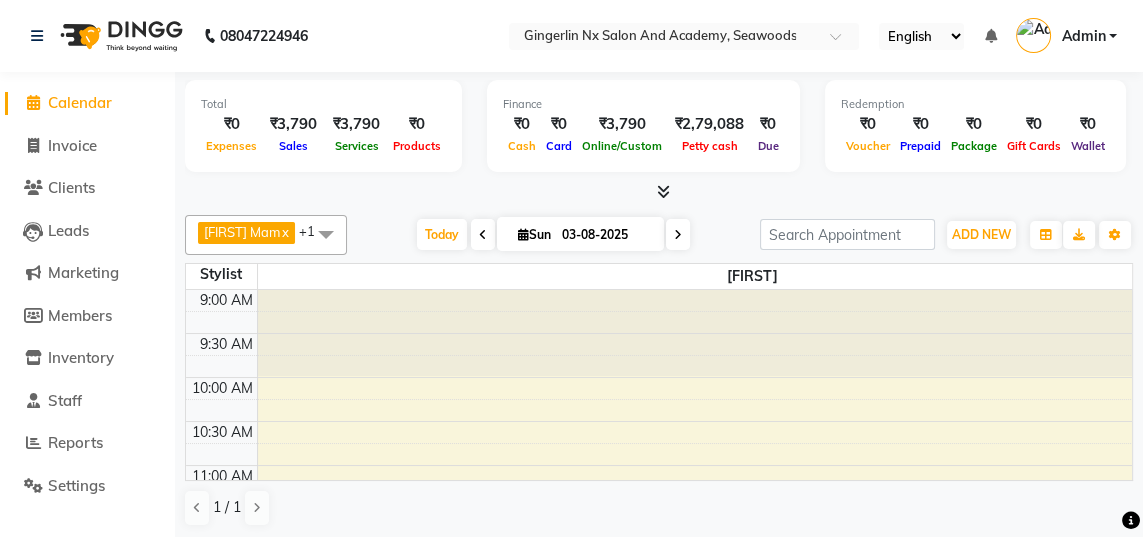 scroll, scrollTop: 0, scrollLeft: 0, axis: both 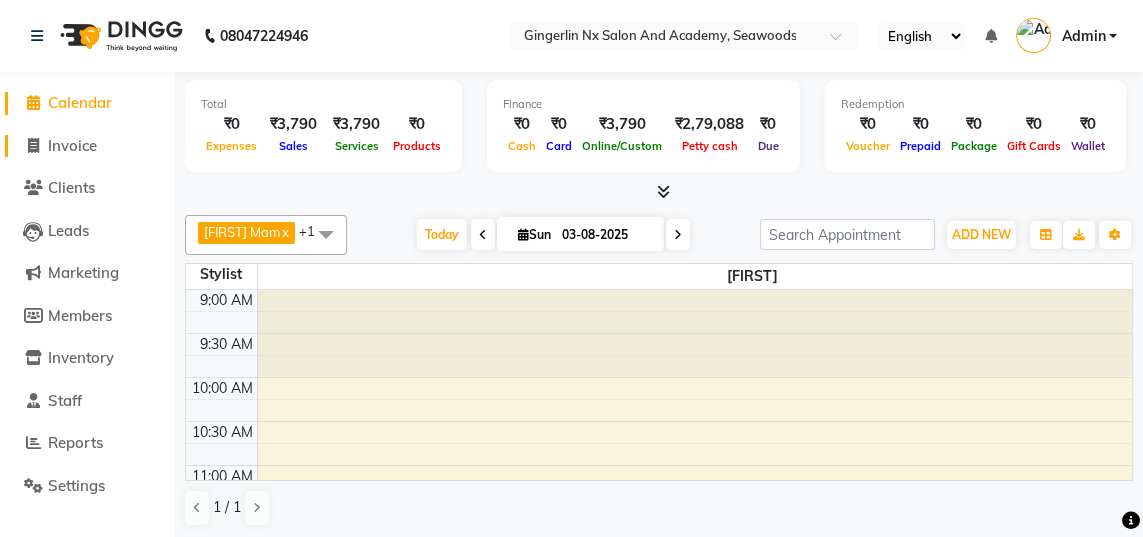 click on "Invoice" 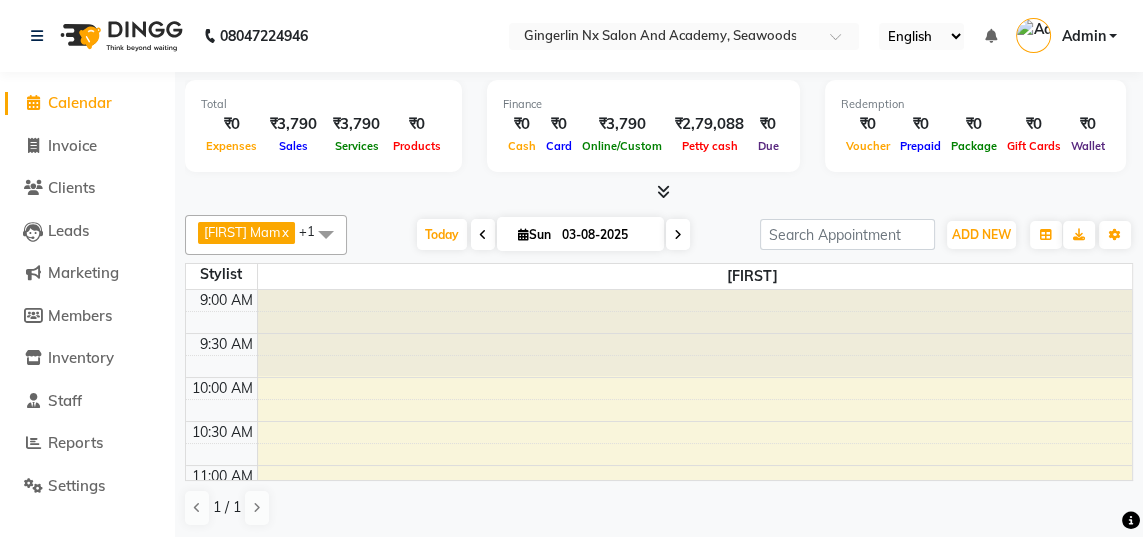 select on "service" 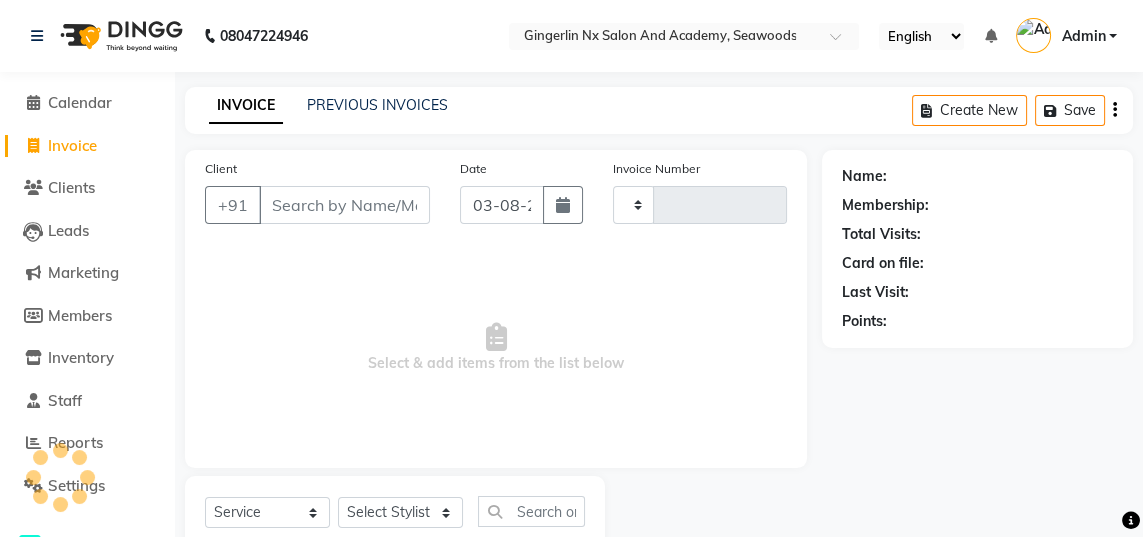 type on "0496" 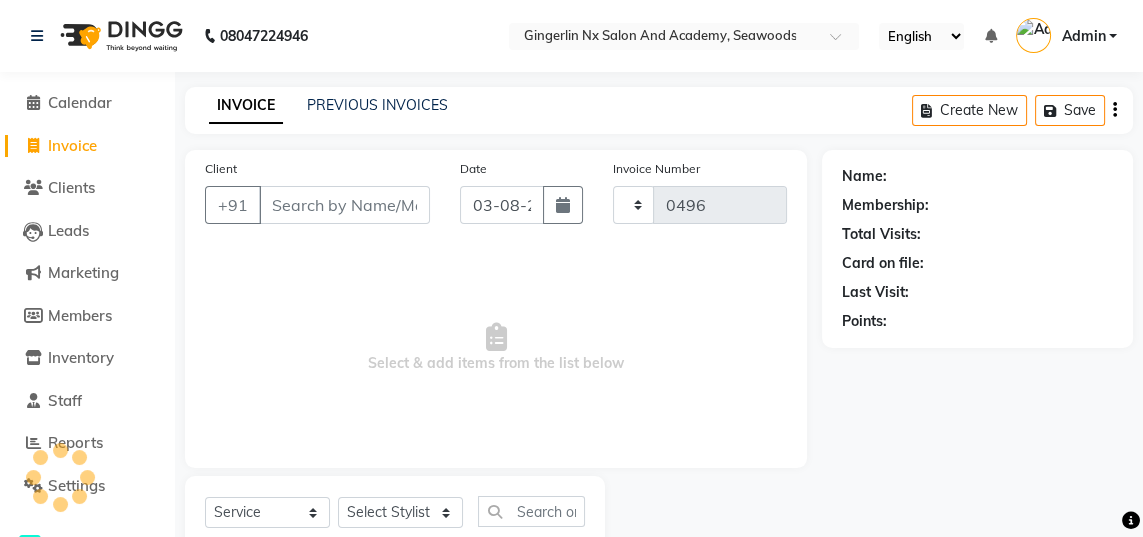 select on "480" 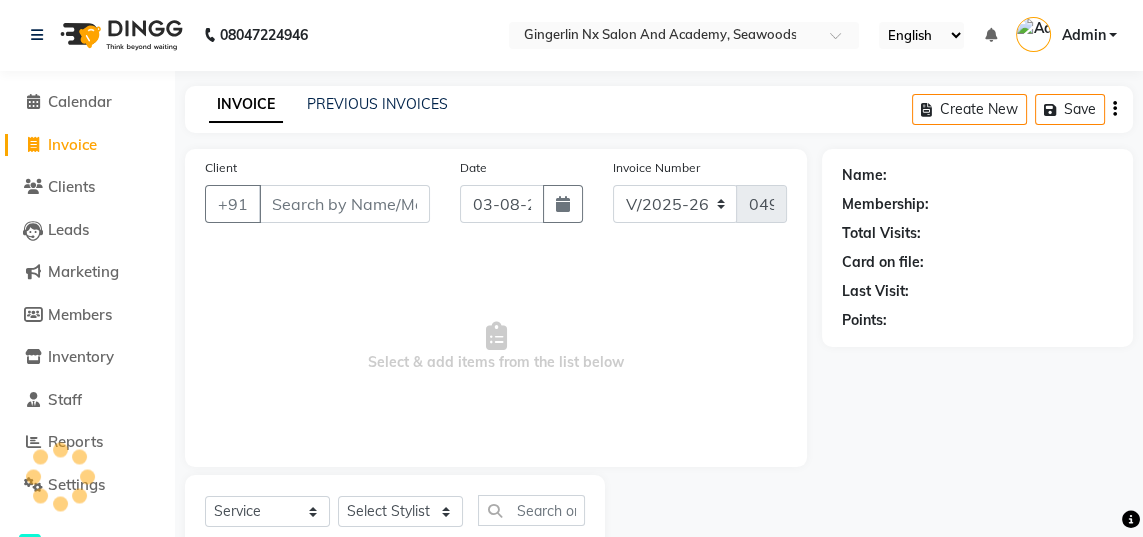 scroll, scrollTop: 0, scrollLeft: 0, axis: both 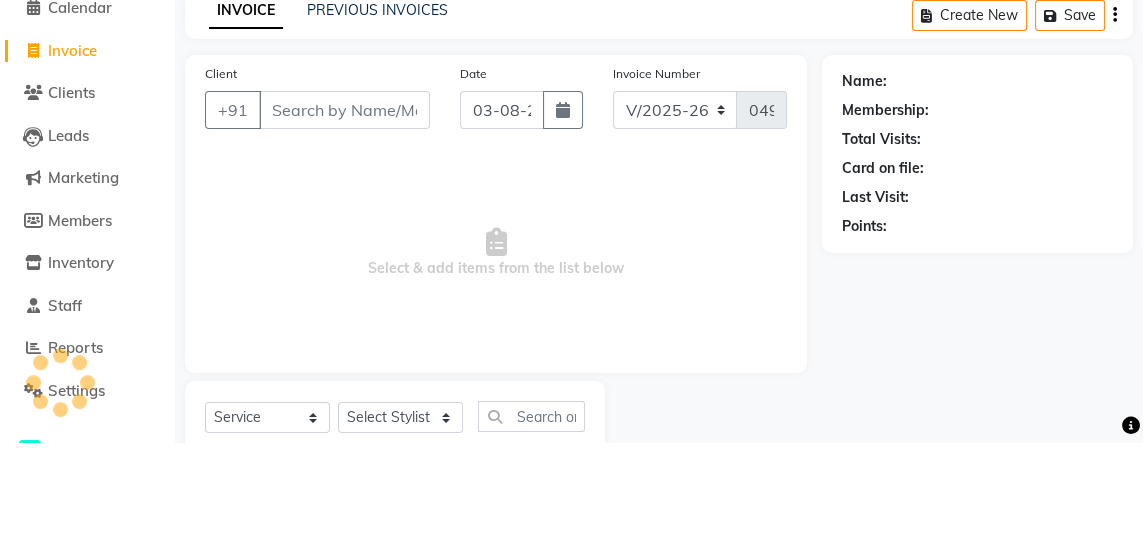 select on "membership" 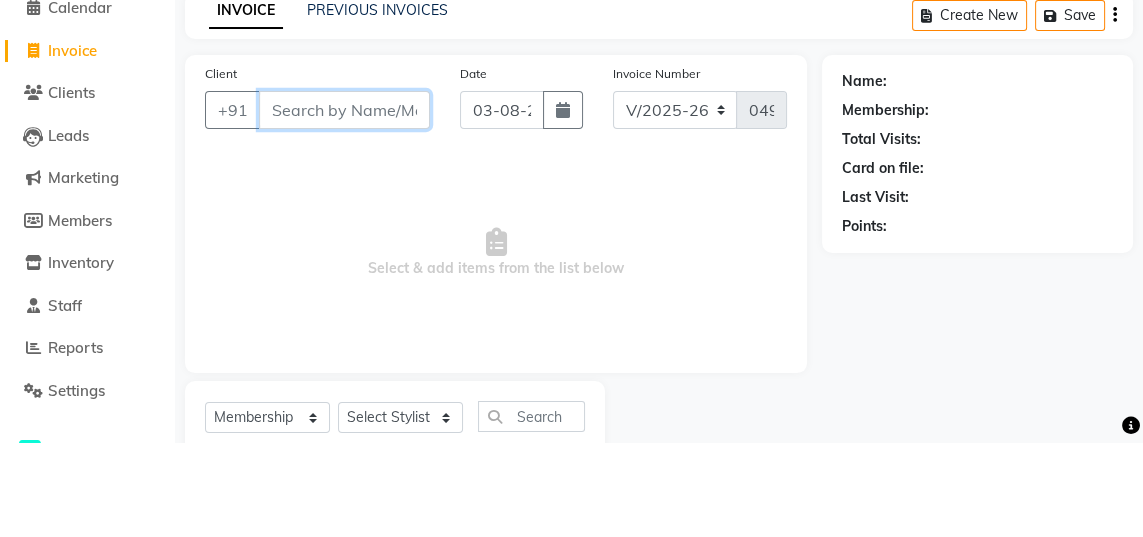 scroll, scrollTop: 0, scrollLeft: 0, axis: both 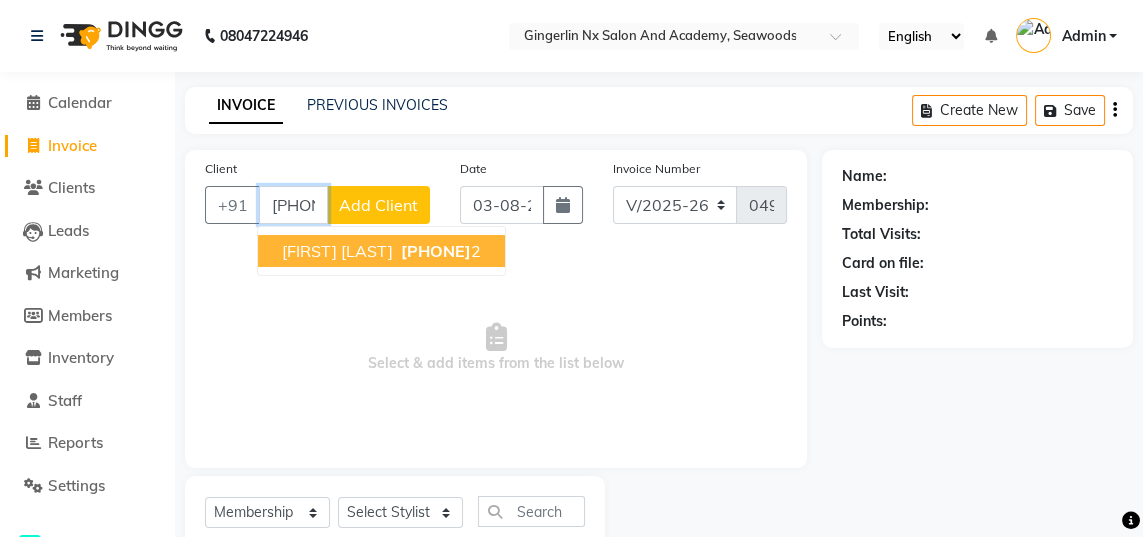 type on "[PHONE]" 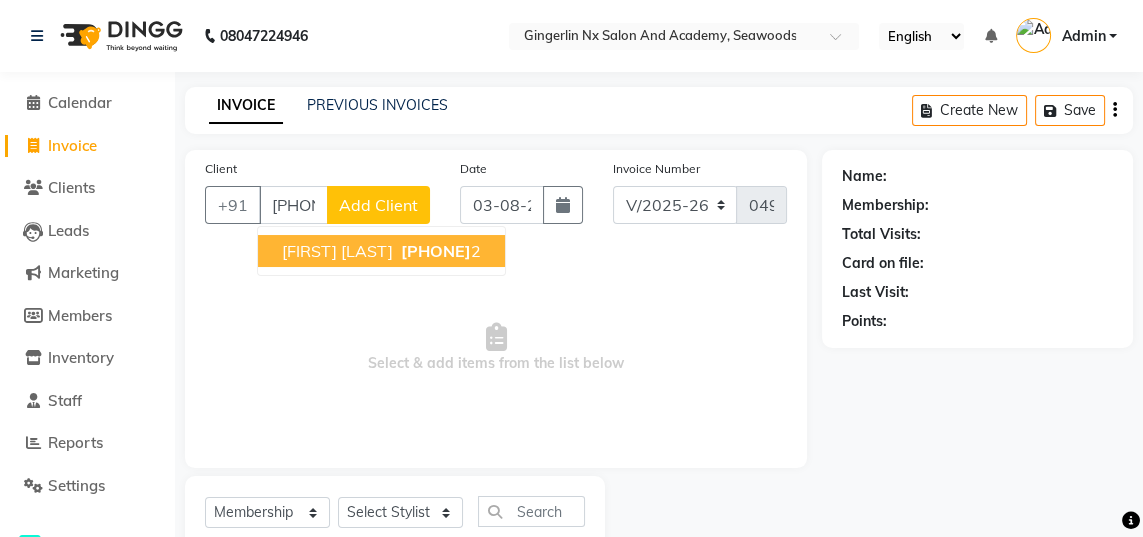 scroll, scrollTop: 0, scrollLeft: 0, axis: both 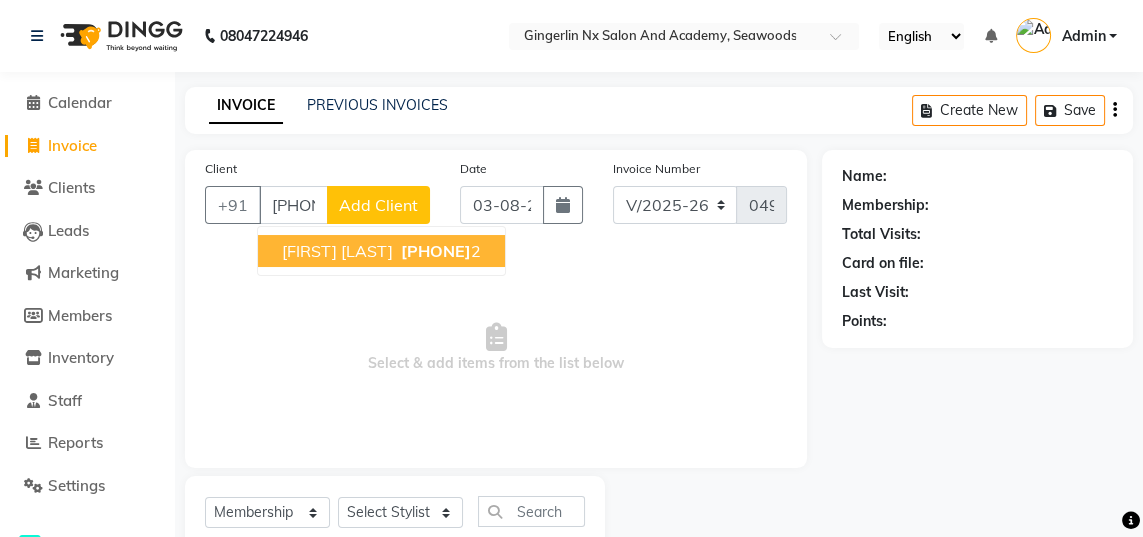 select on "2: Object" 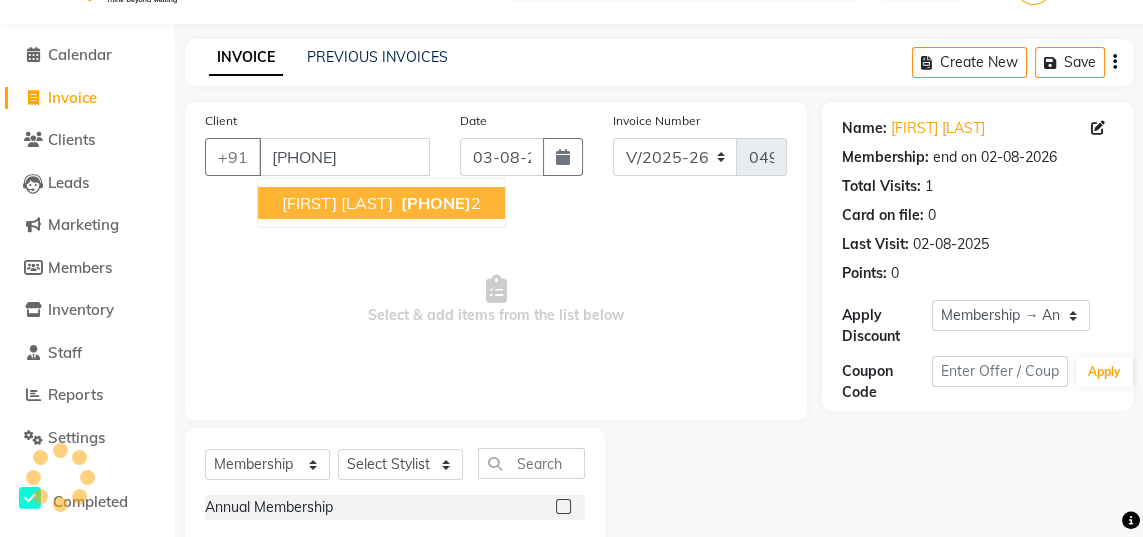 scroll, scrollTop: 53, scrollLeft: 0, axis: vertical 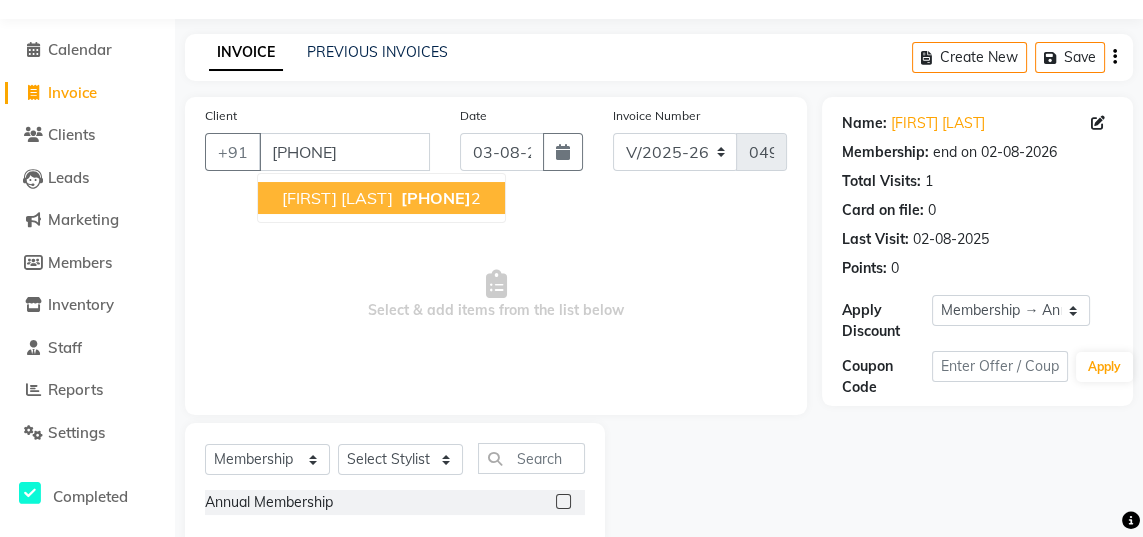 click on "[PHONE]" at bounding box center [436, 198] 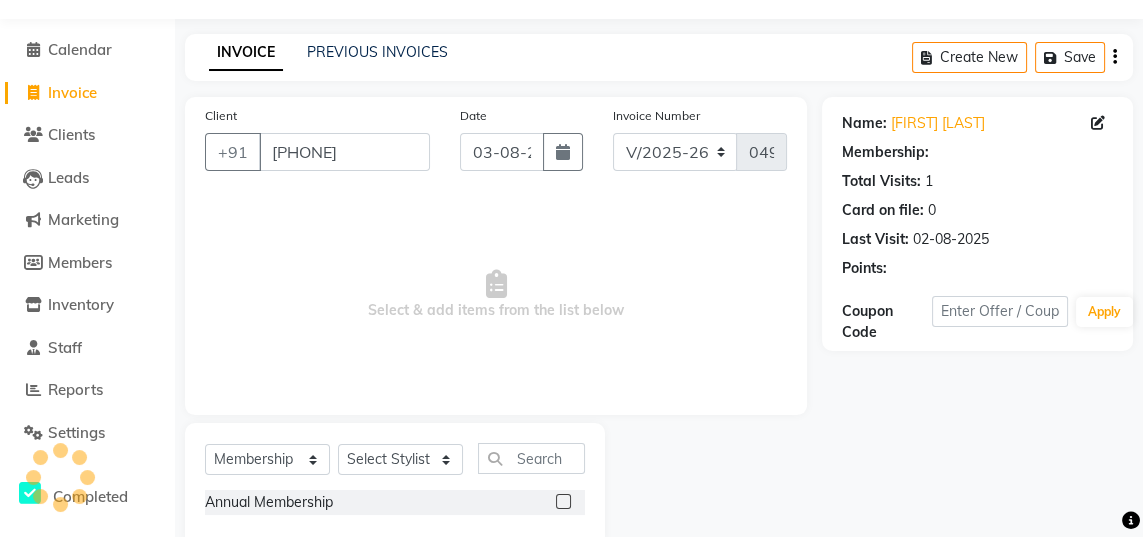 select on "2: Object" 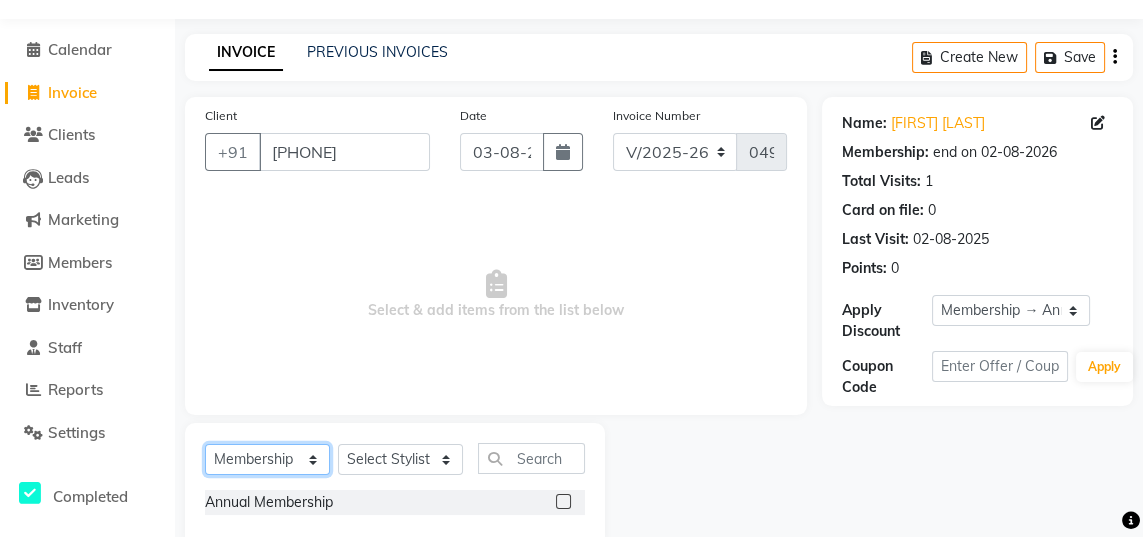 click on "Select  Service  Product  Membership  Package Voucher Prepaid Gift Card" 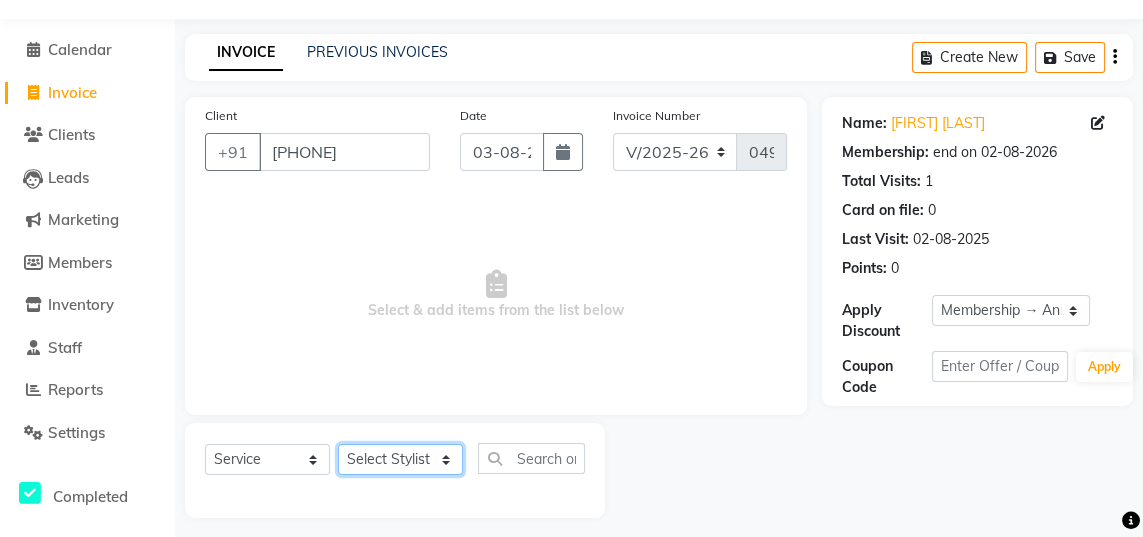 click on "Select Stylist [FIRST] [LAST] [FIRST] [FIRST] [FIRST] [FIRST]" 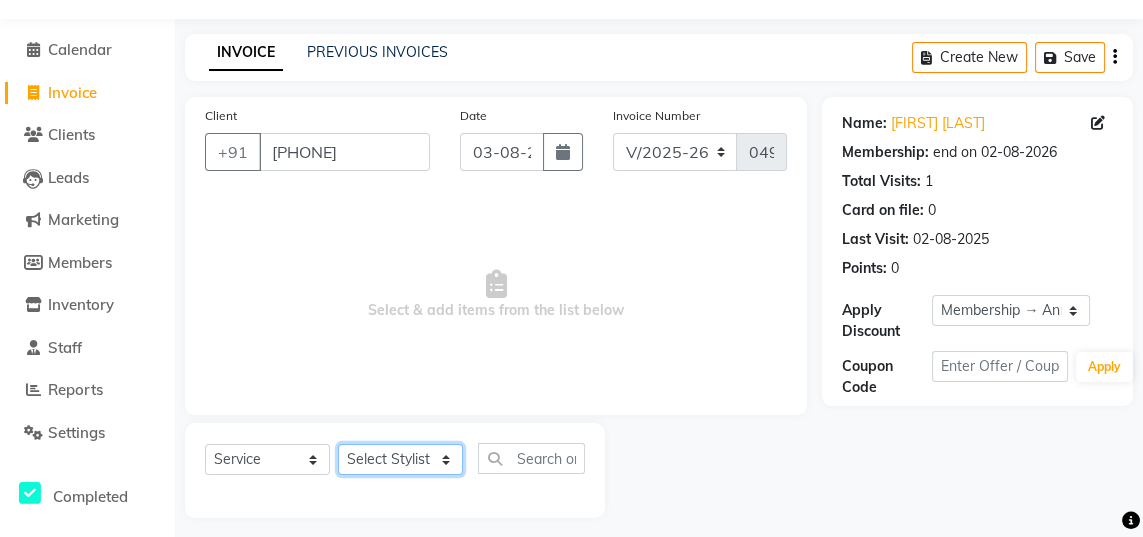 select on "47531" 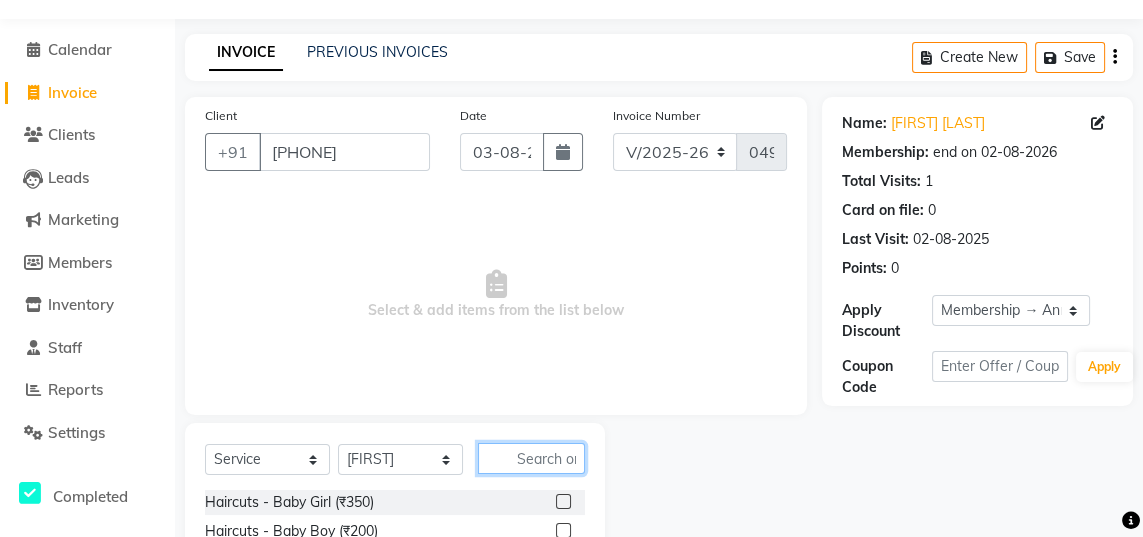 click 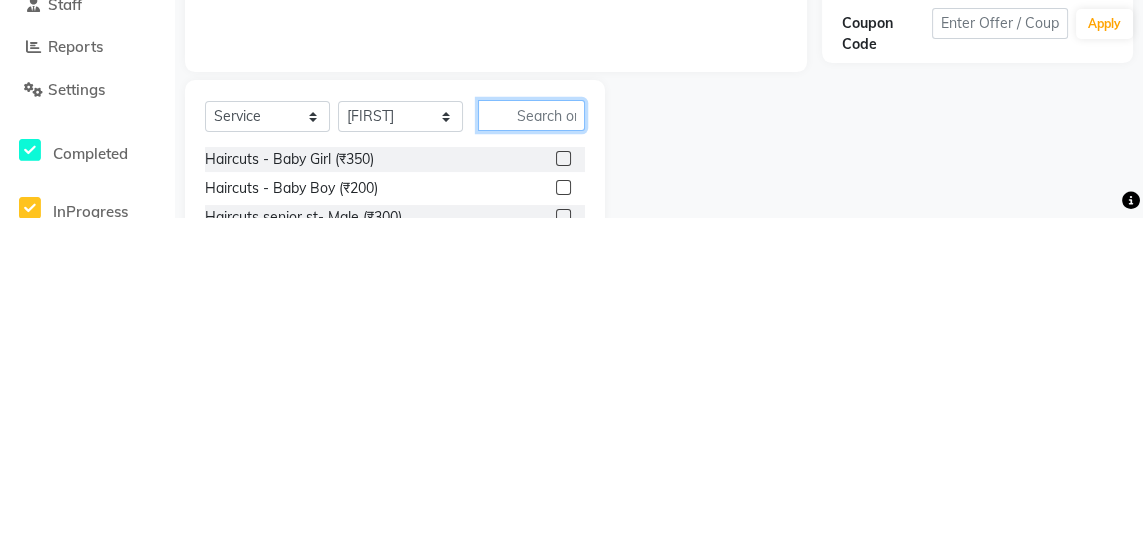scroll, scrollTop: 82, scrollLeft: 0, axis: vertical 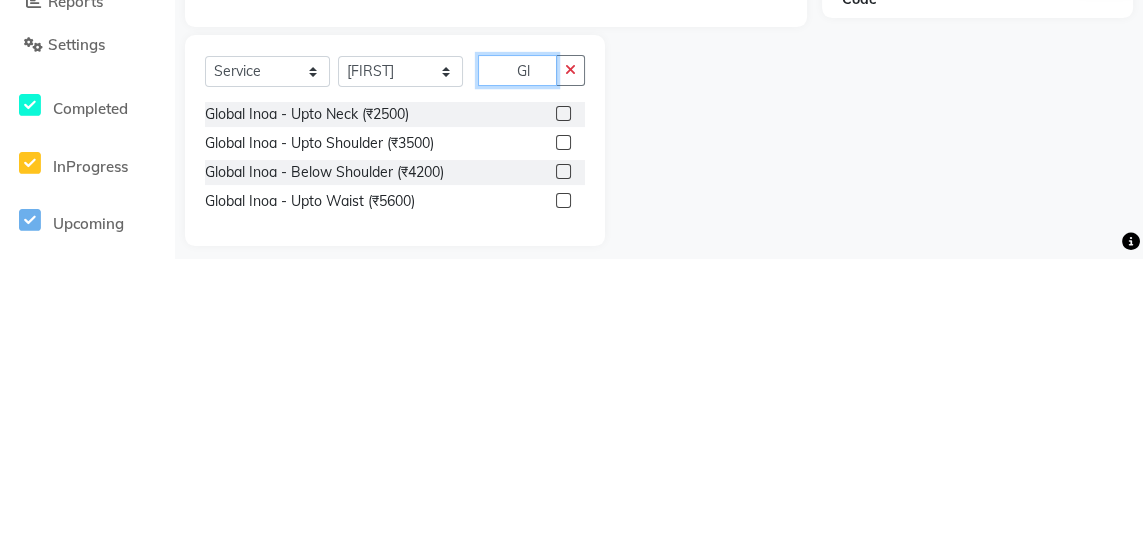 type on "G" 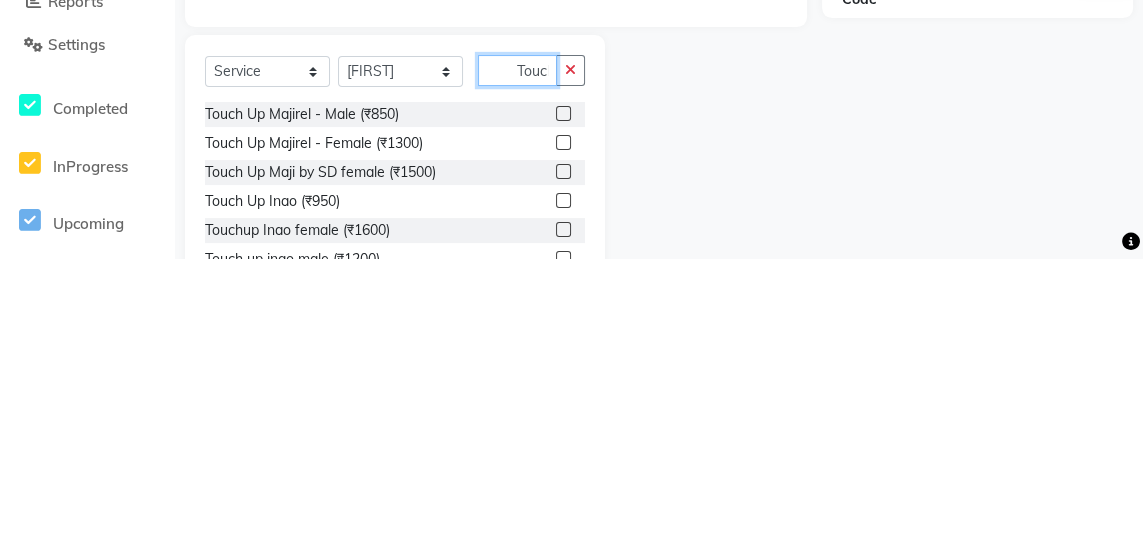 scroll, scrollTop: 0, scrollLeft: 5, axis: horizontal 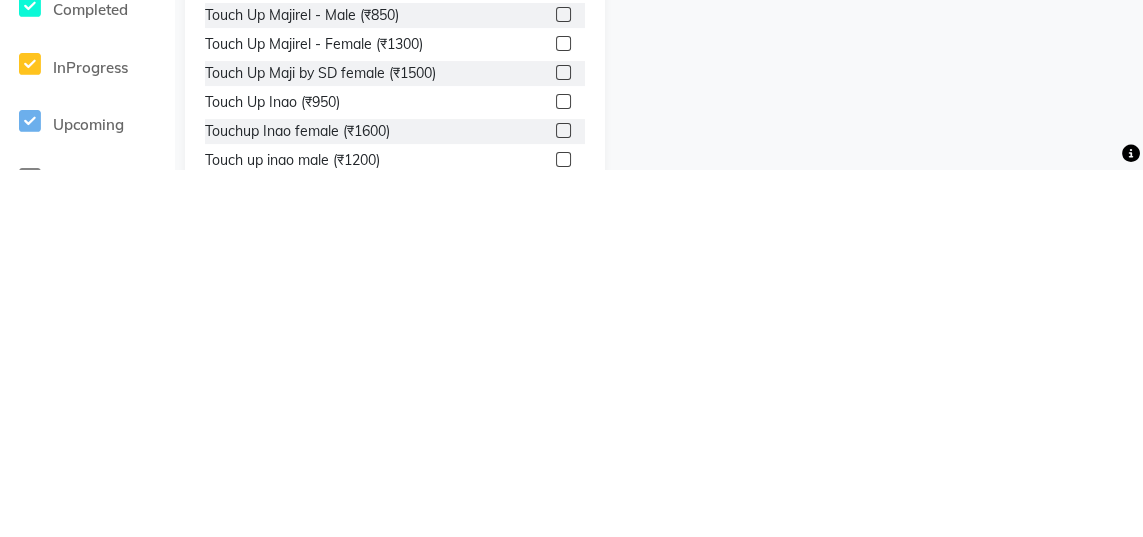 type on "Touch" 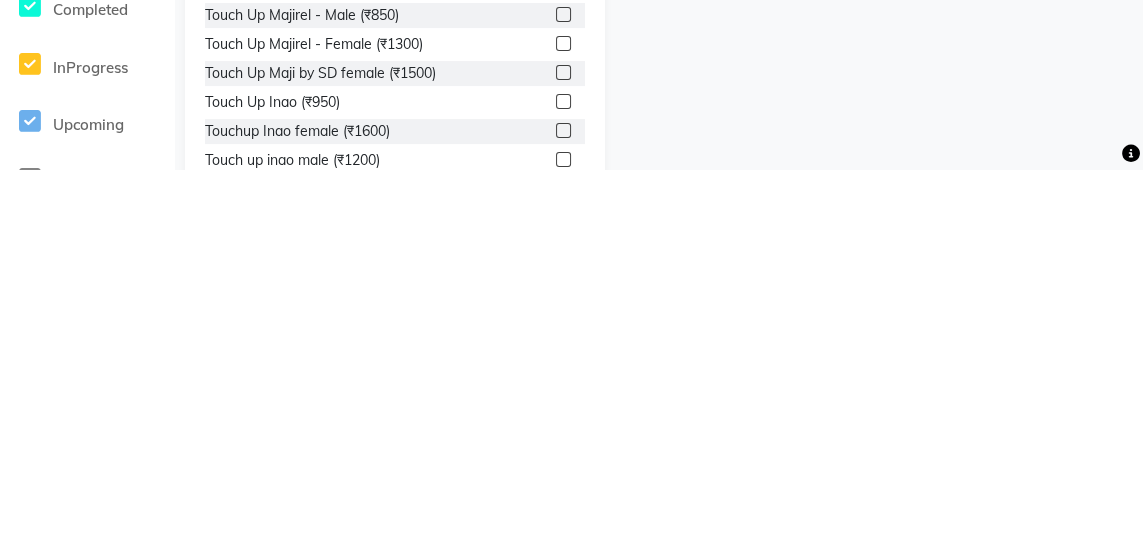 click 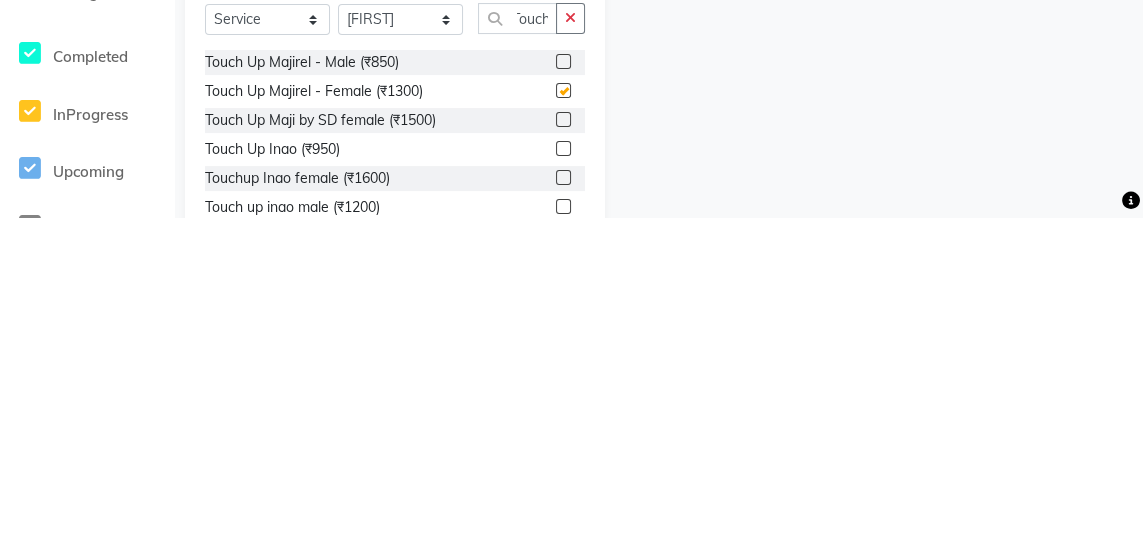scroll, scrollTop: 0, scrollLeft: 0, axis: both 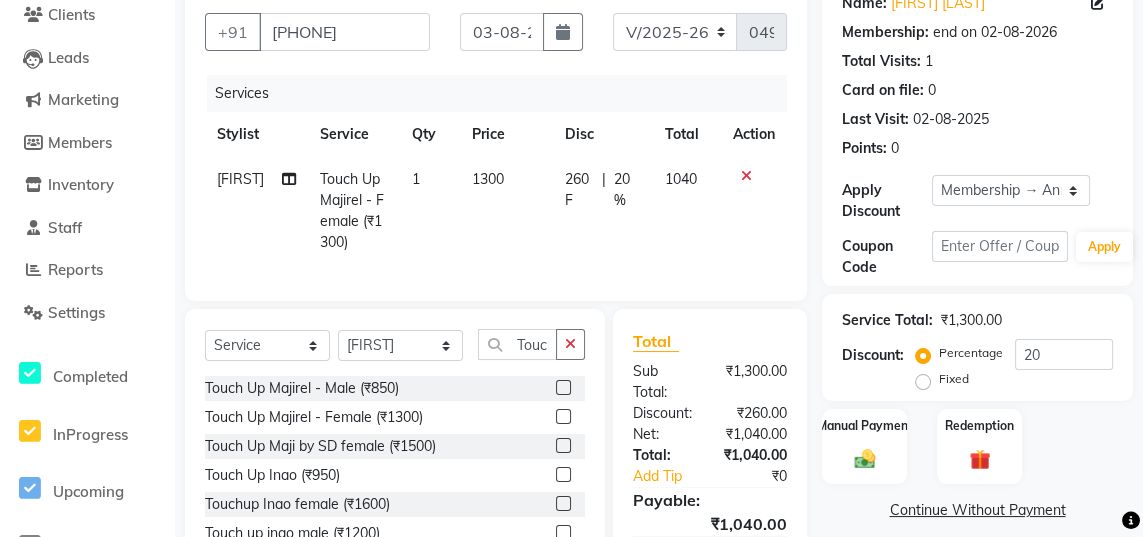checkbox on "false" 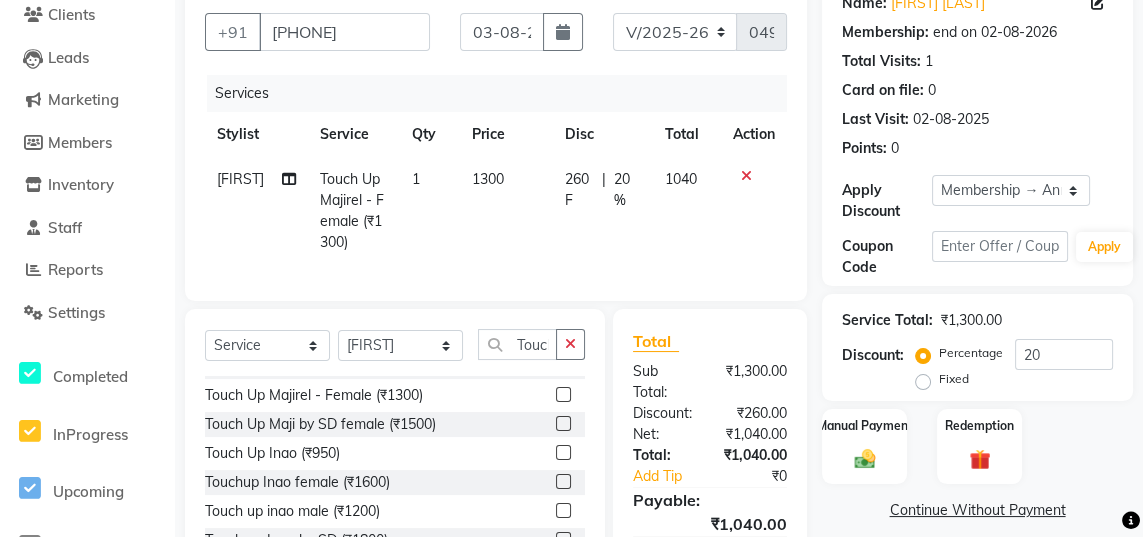 scroll, scrollTop: 71, scrollLeft: 0, axis: vertical 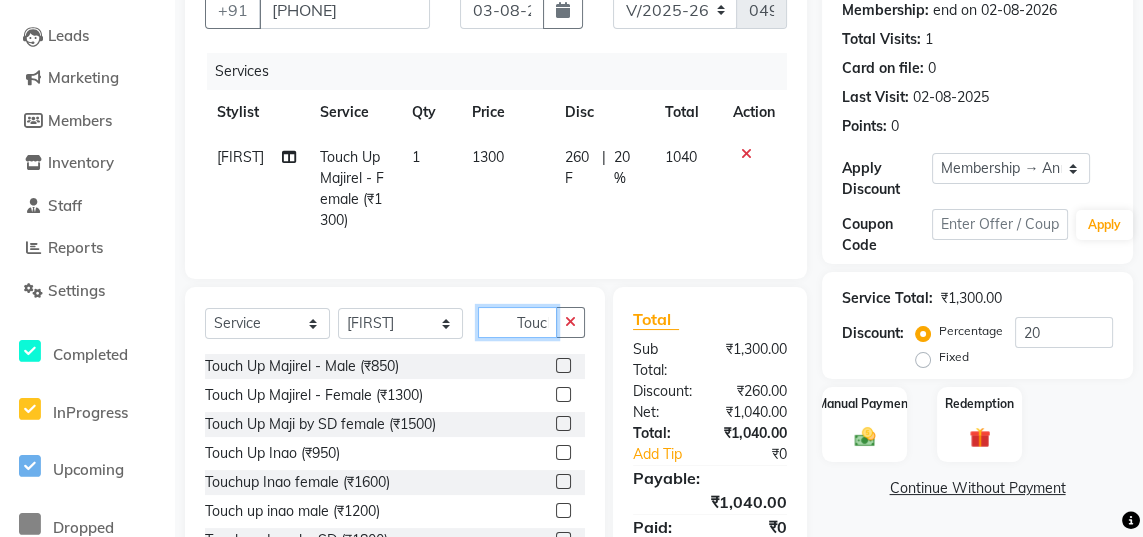 click on "Touch" 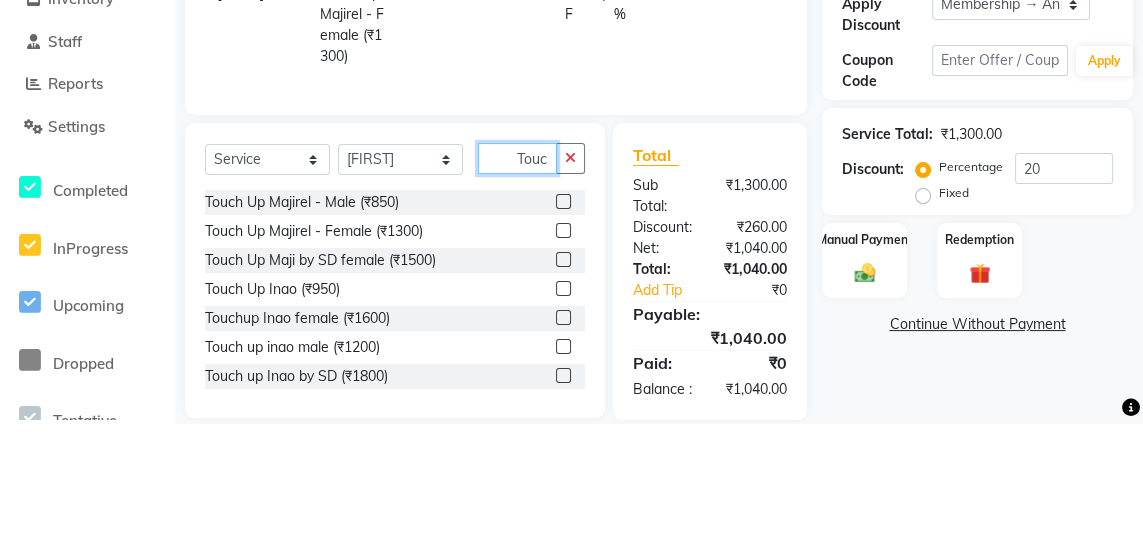 scroll, scrollTop: 246, scrollLeft: 0, axis: vertical 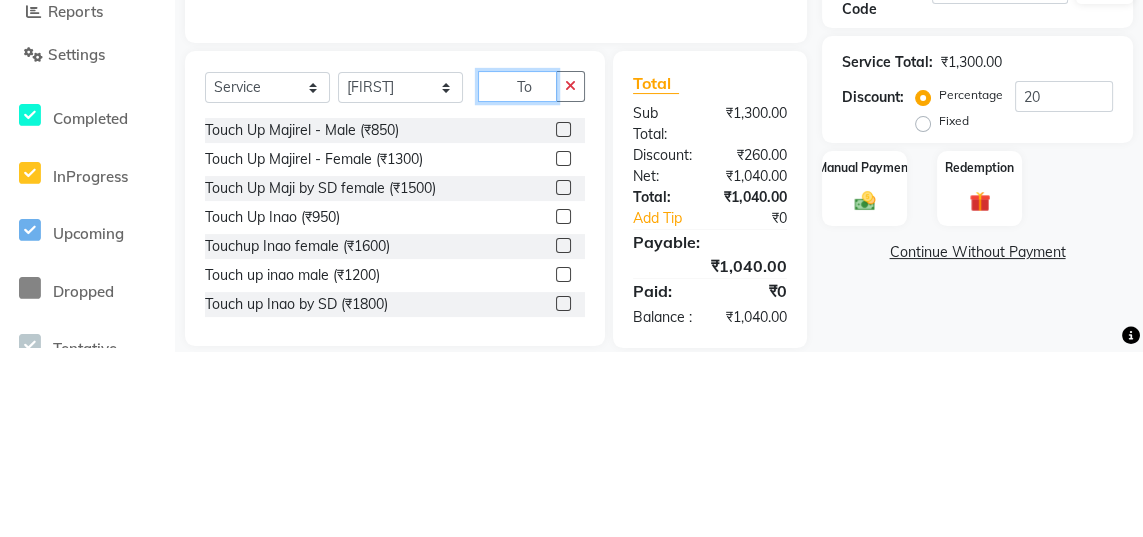type on "T" 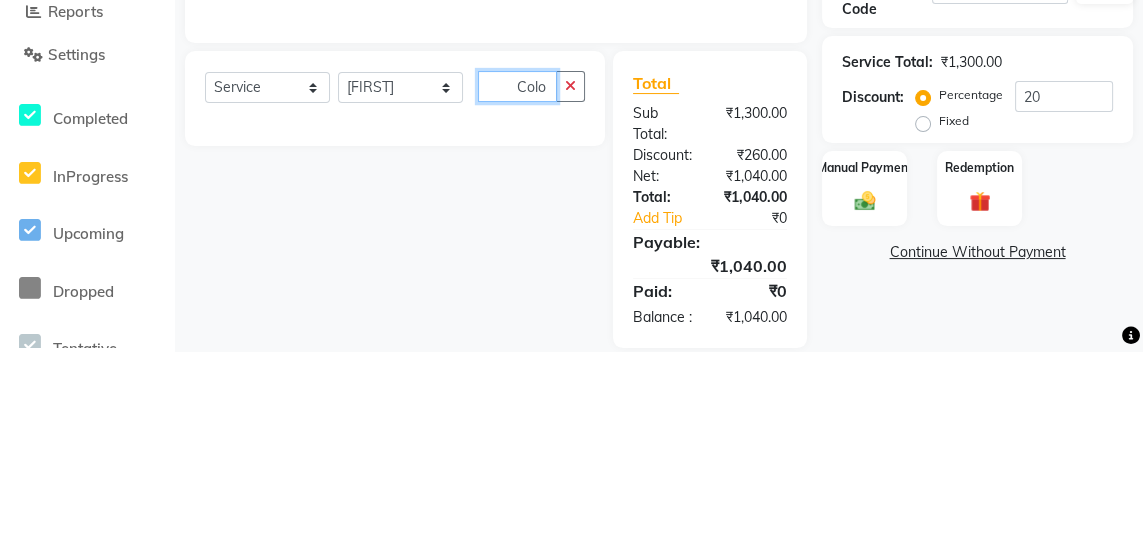 scroll, scrollTop: 0, scrollLeft: 0, axis: both 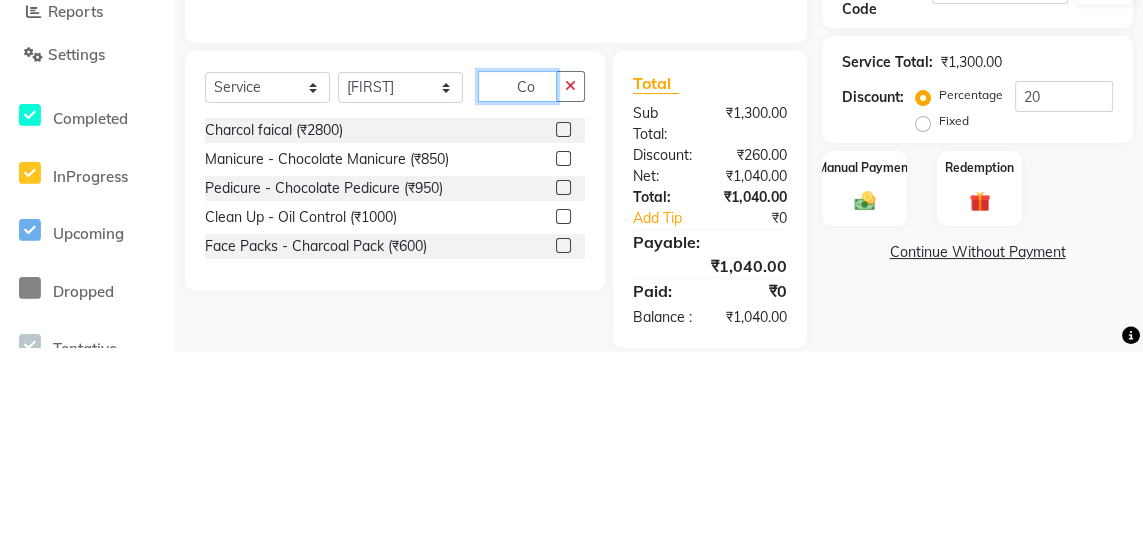 type on "C" 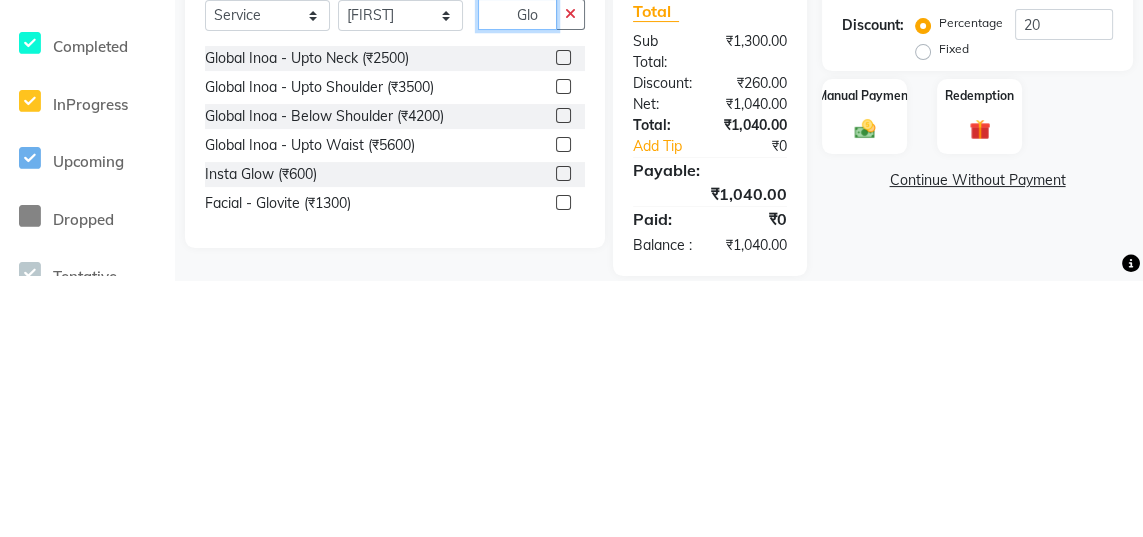 scroll, scrollTop: 246, scrollLeft: 0, axis: vertical 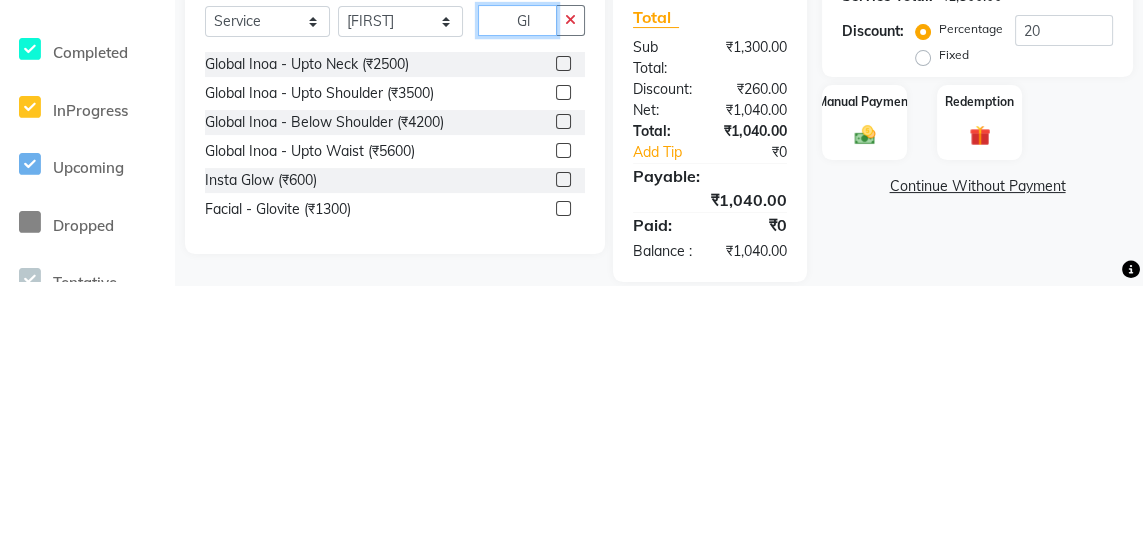type on "G" 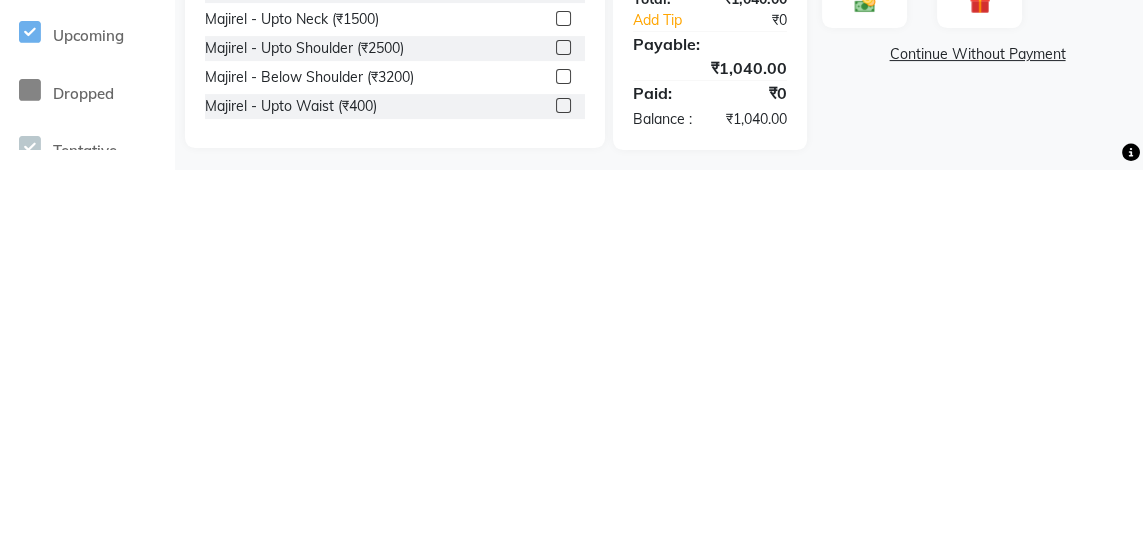 scroll, scrollTop: 261, scrollLeft: 0, axis: vertical 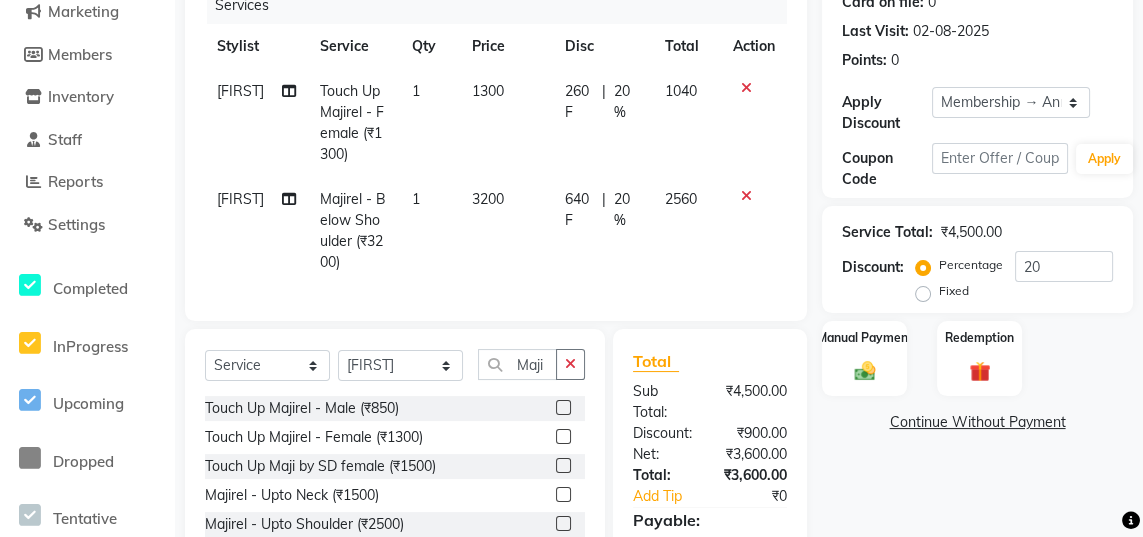 checkbox on "false" 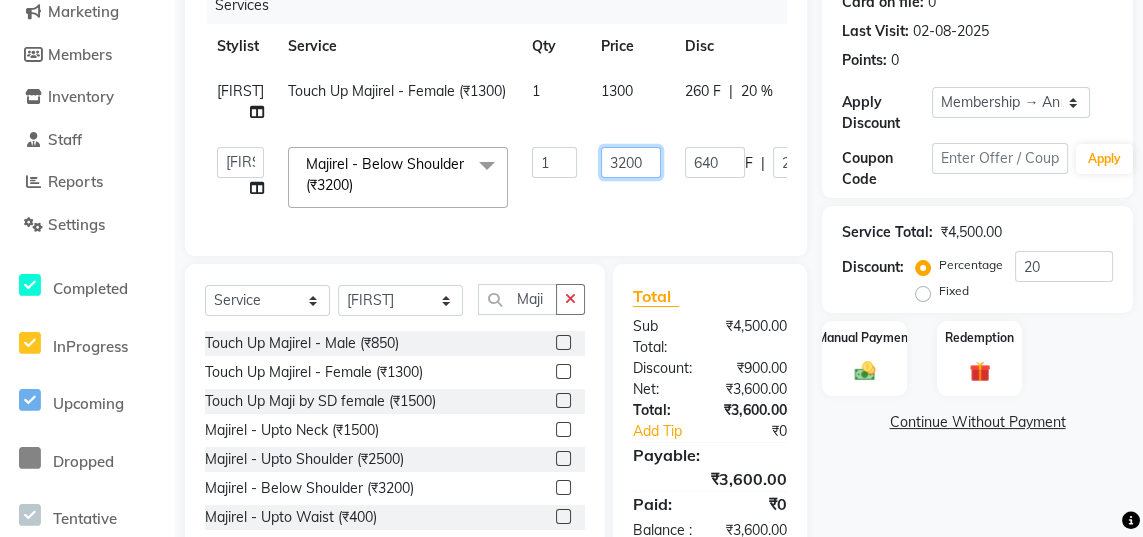 click on "3200" 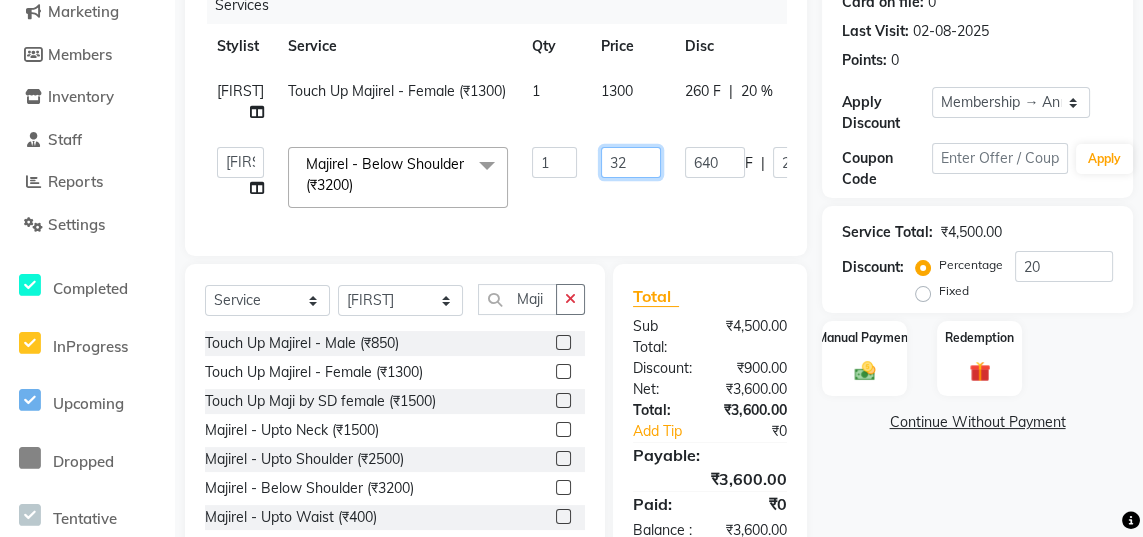type on "3" 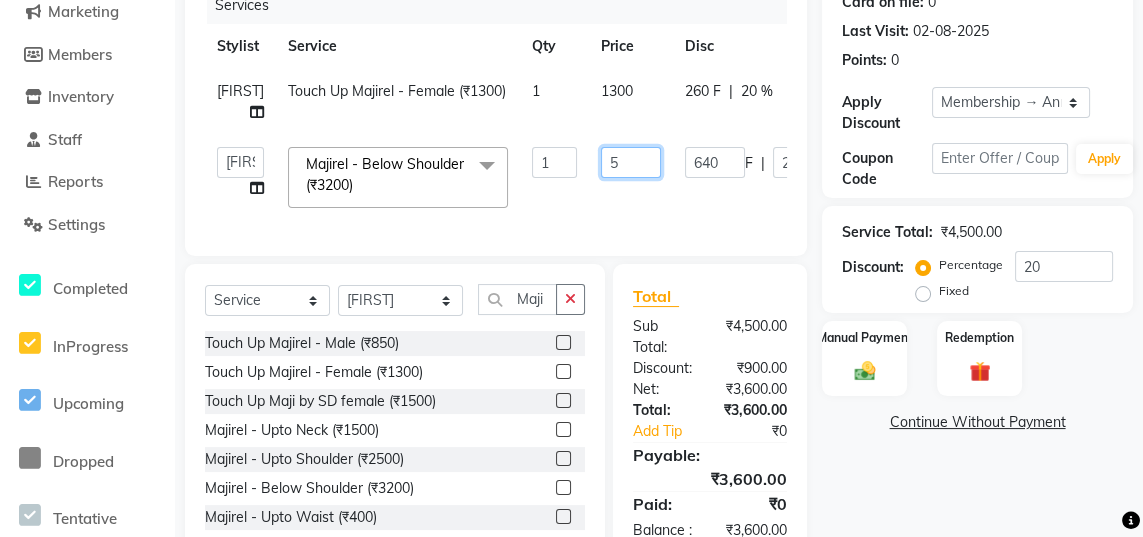 scroll, scrollTop: 261, scrollLeft: 0, axis: vertical 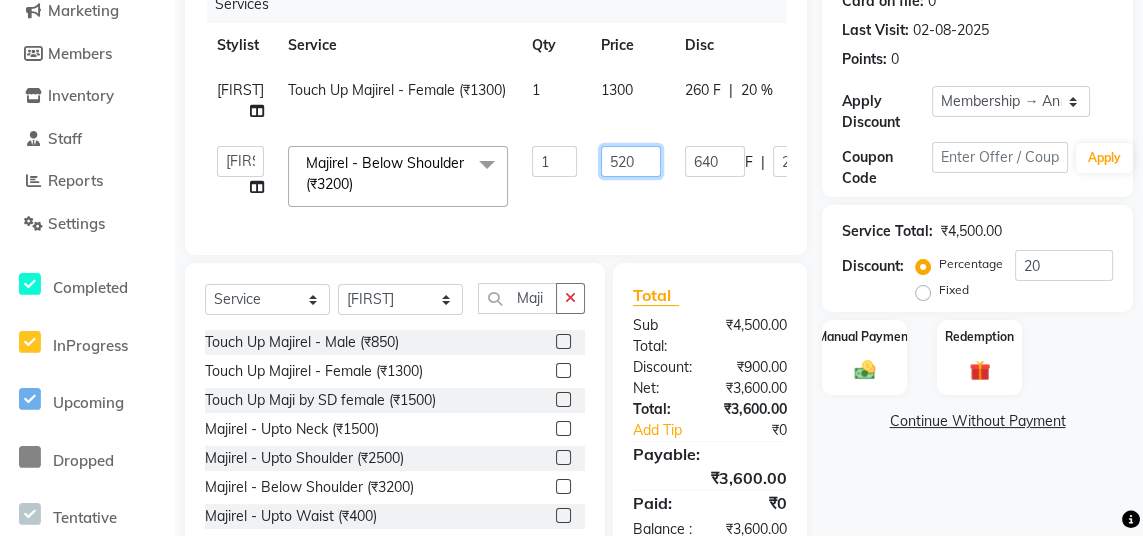 type on "5200" 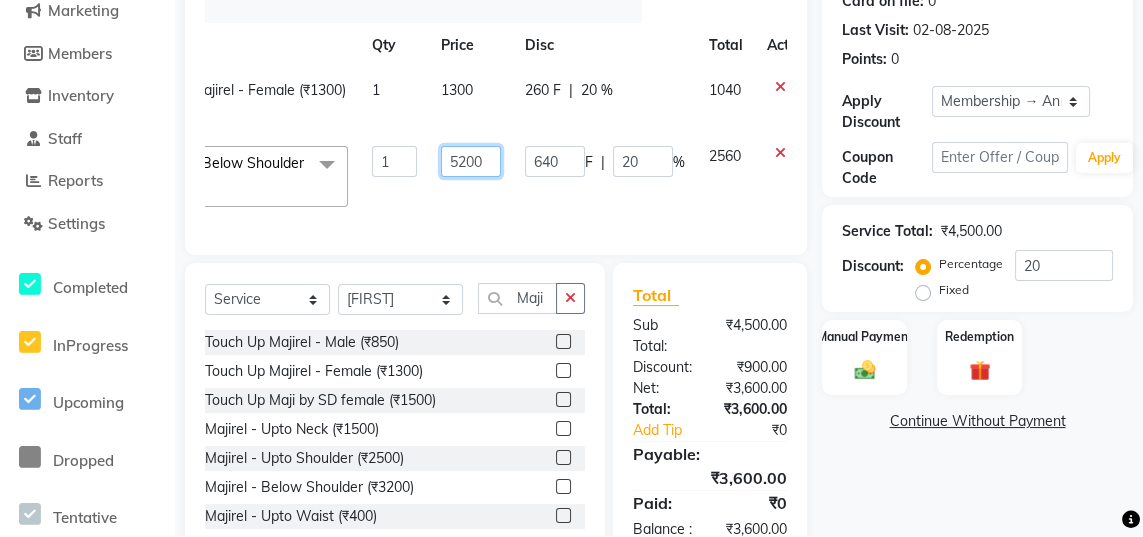 scroll, scrollTop: 0, scrollLeft: 161, axis: horizontal 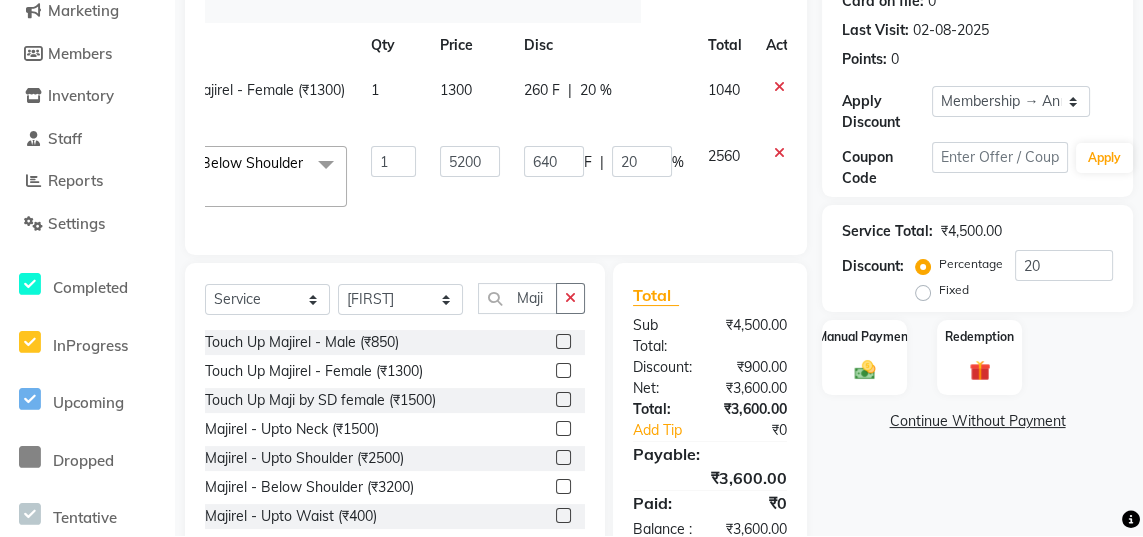 click on "260 F | 20 %" 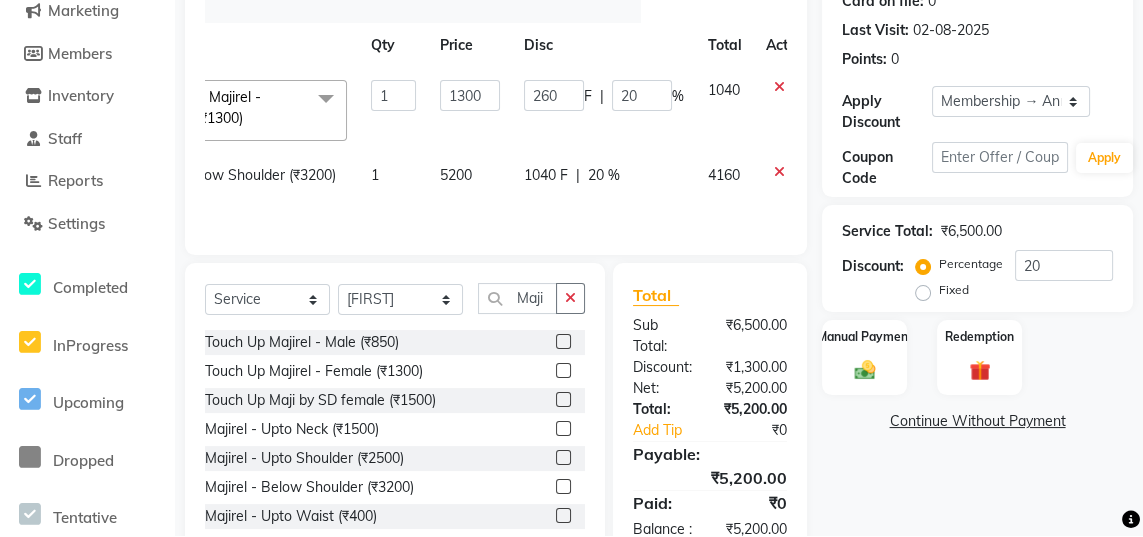 scroll, scrollTop: 261, scrollLeft: 0, axis: vertical 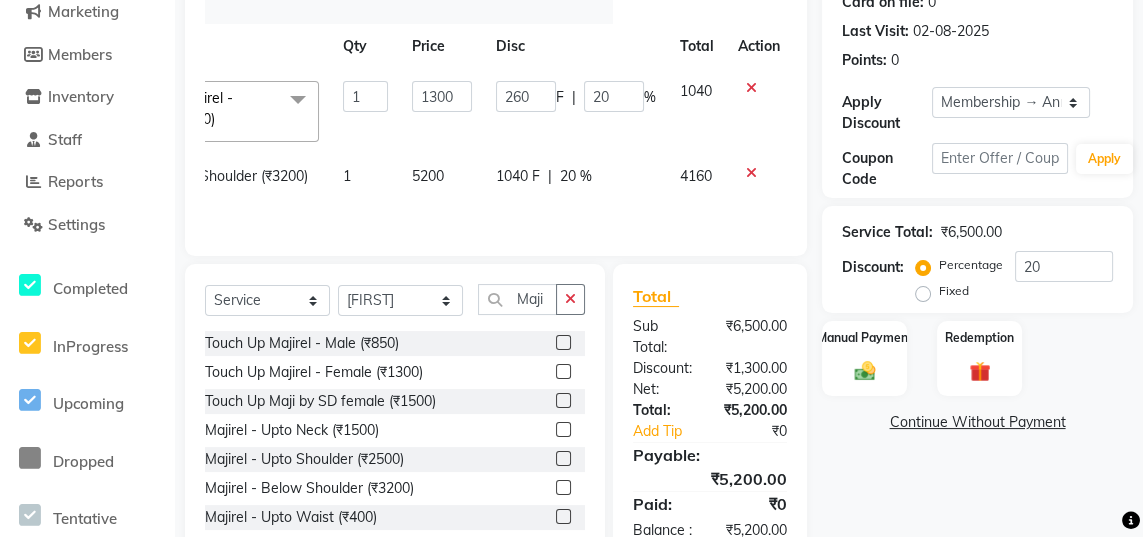 click 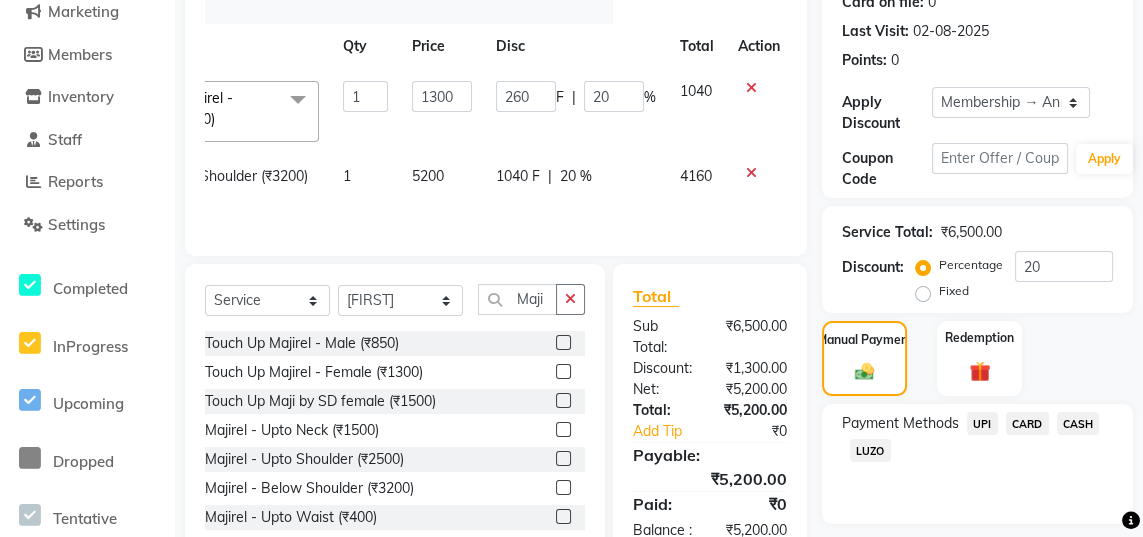 click on "UPI" 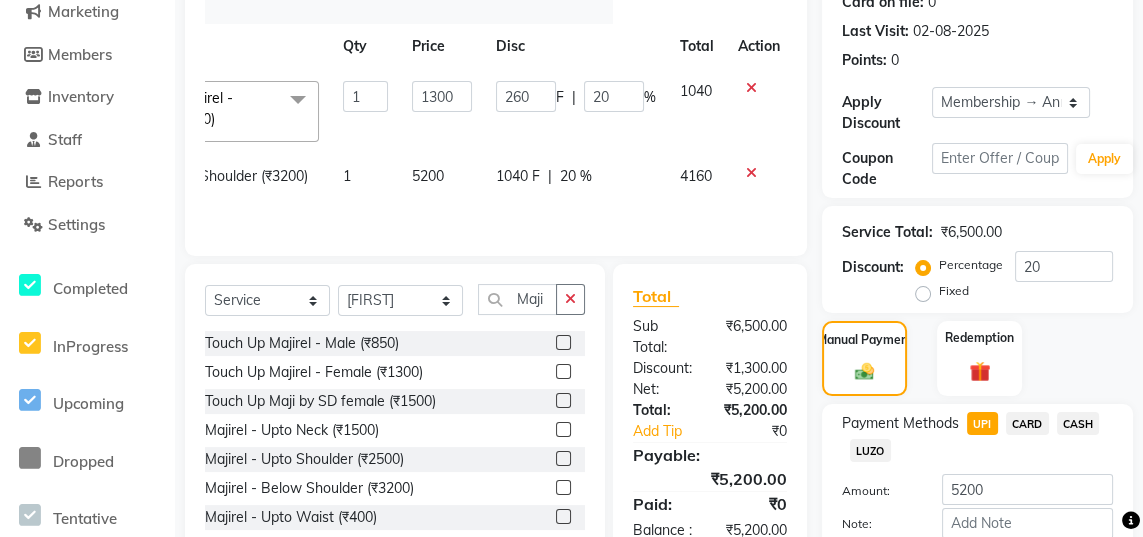 scroll, scrollTop: 277, scrollLeft: 0, axis: vertical 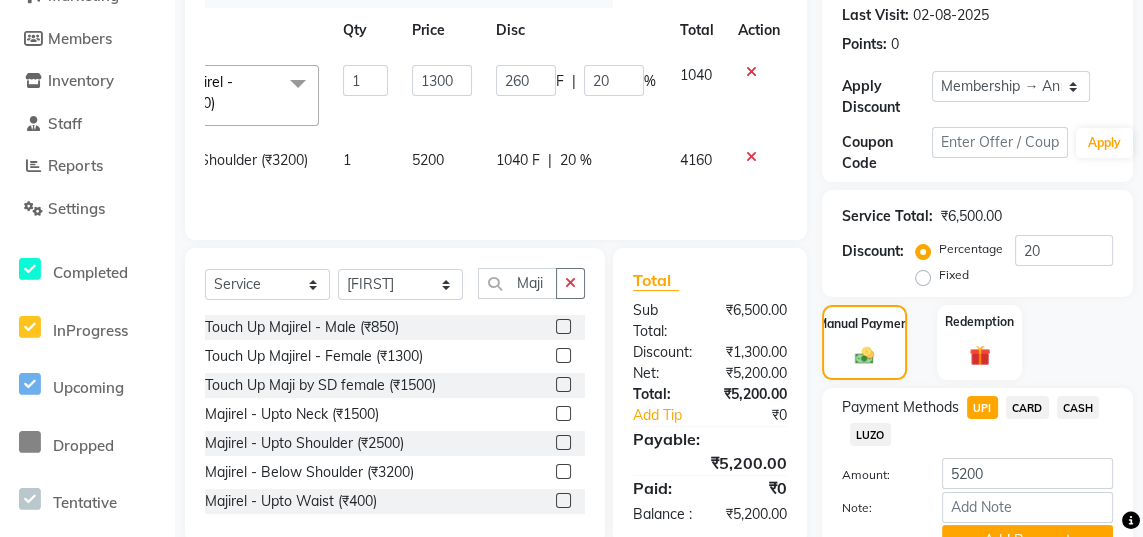 click on "Add Payment" 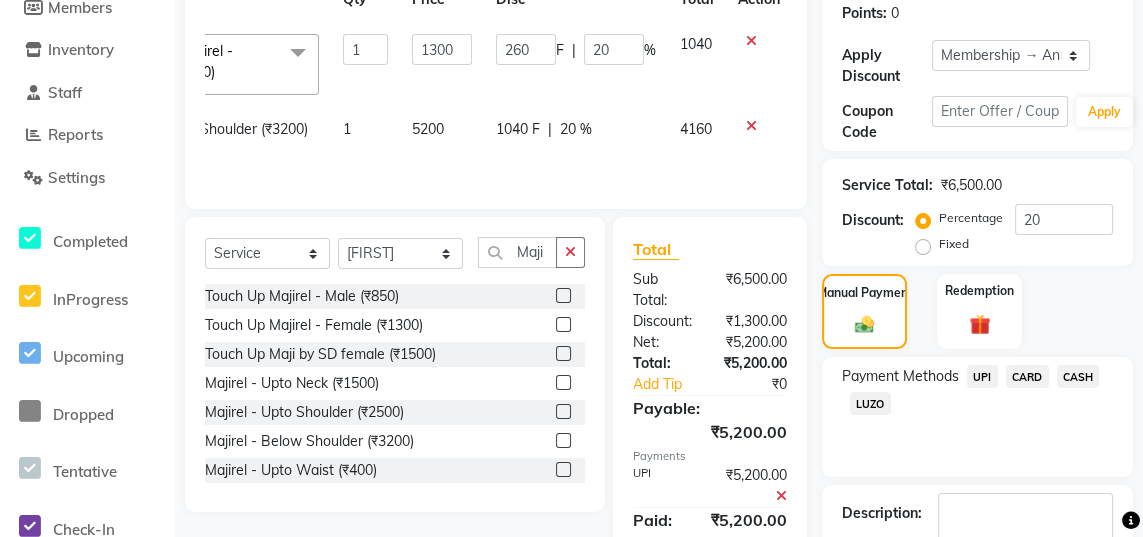scroll, scrollTop: 411, scrollLeft: 0, axis: vertical 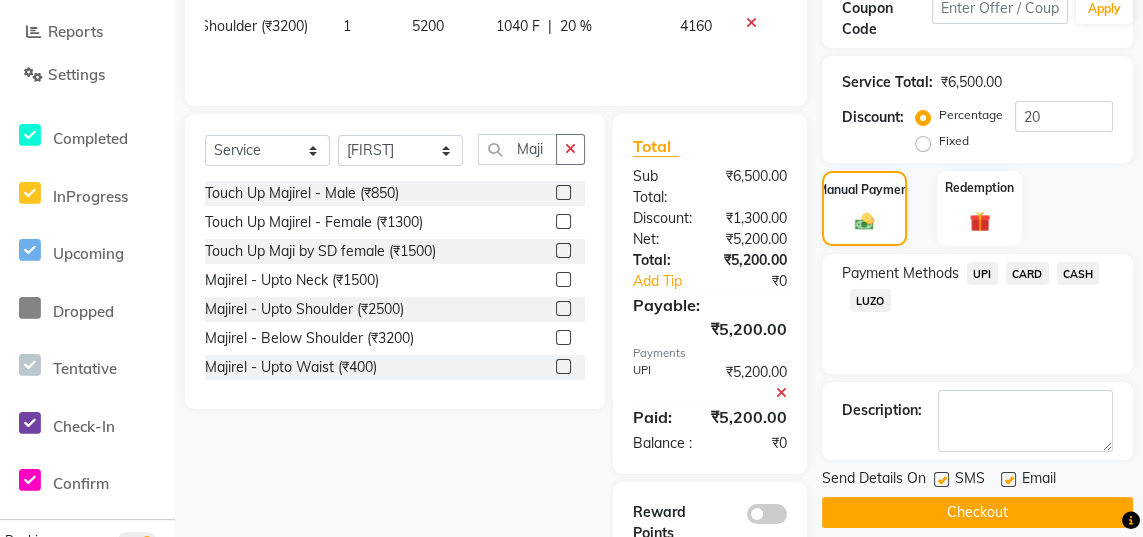 click on "Checkout" 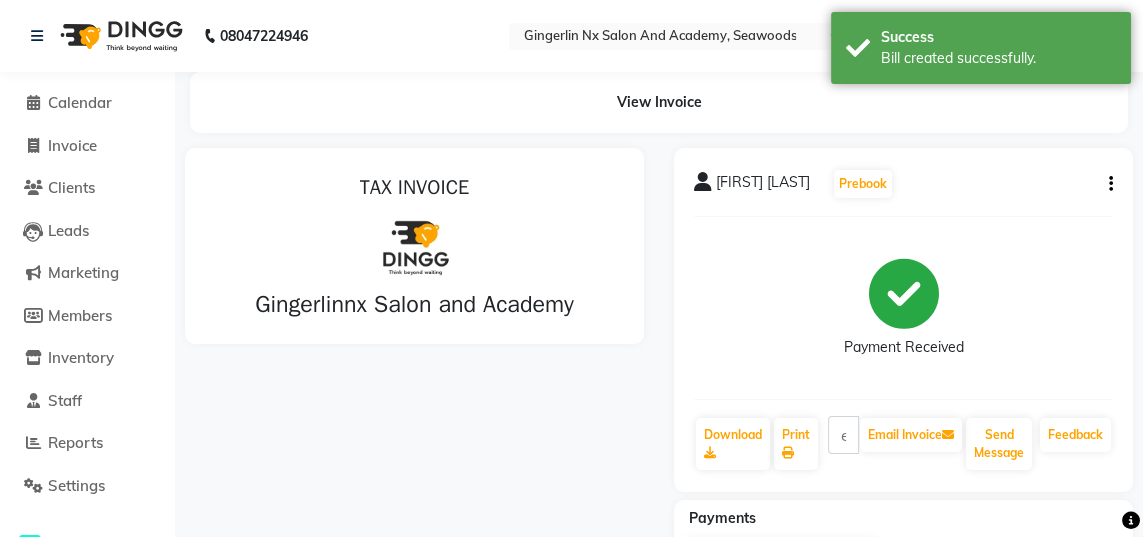scroll, scrollTop: 0, scrollLeft: 0, axis: both 